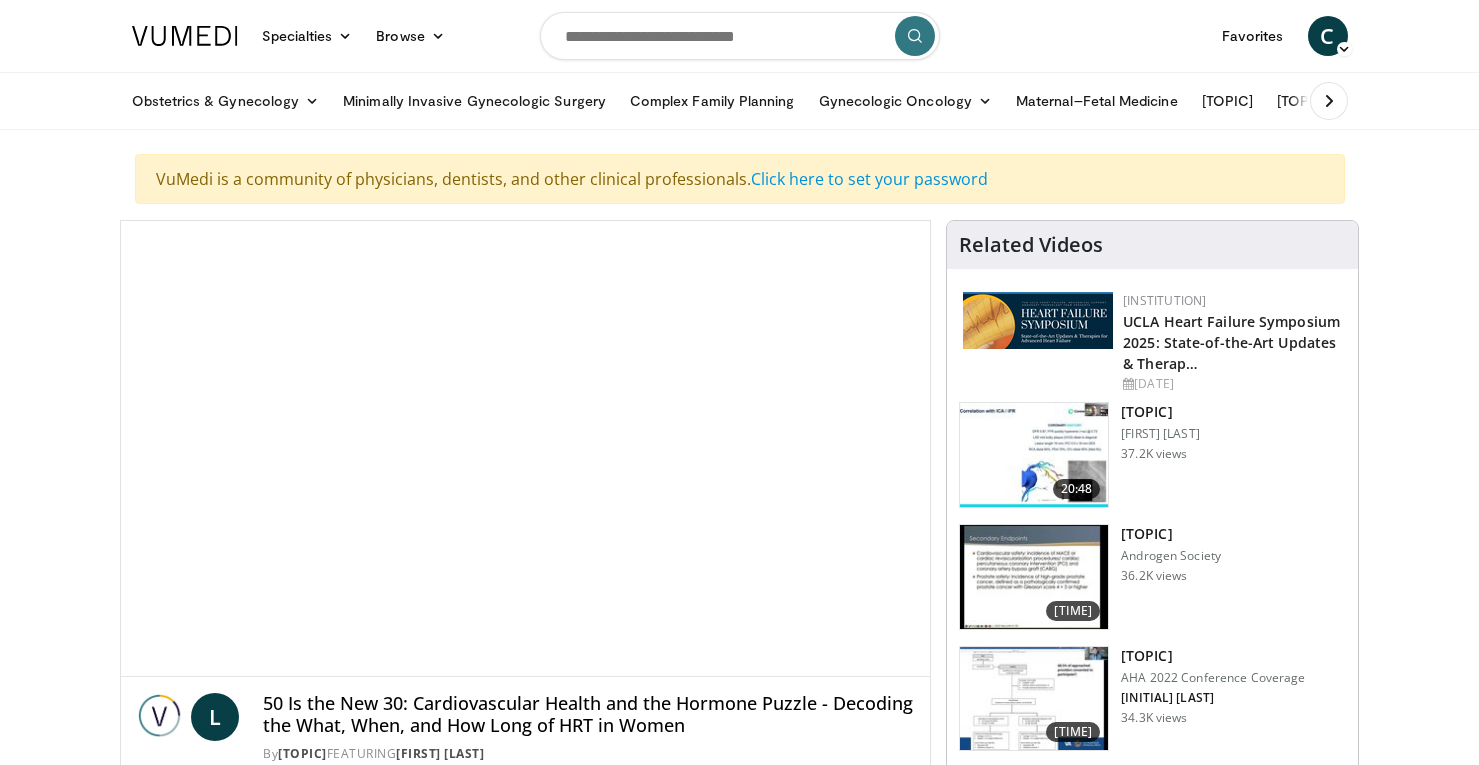 scroll, scrollTop: 0, scrollLeft: 0, axis: both 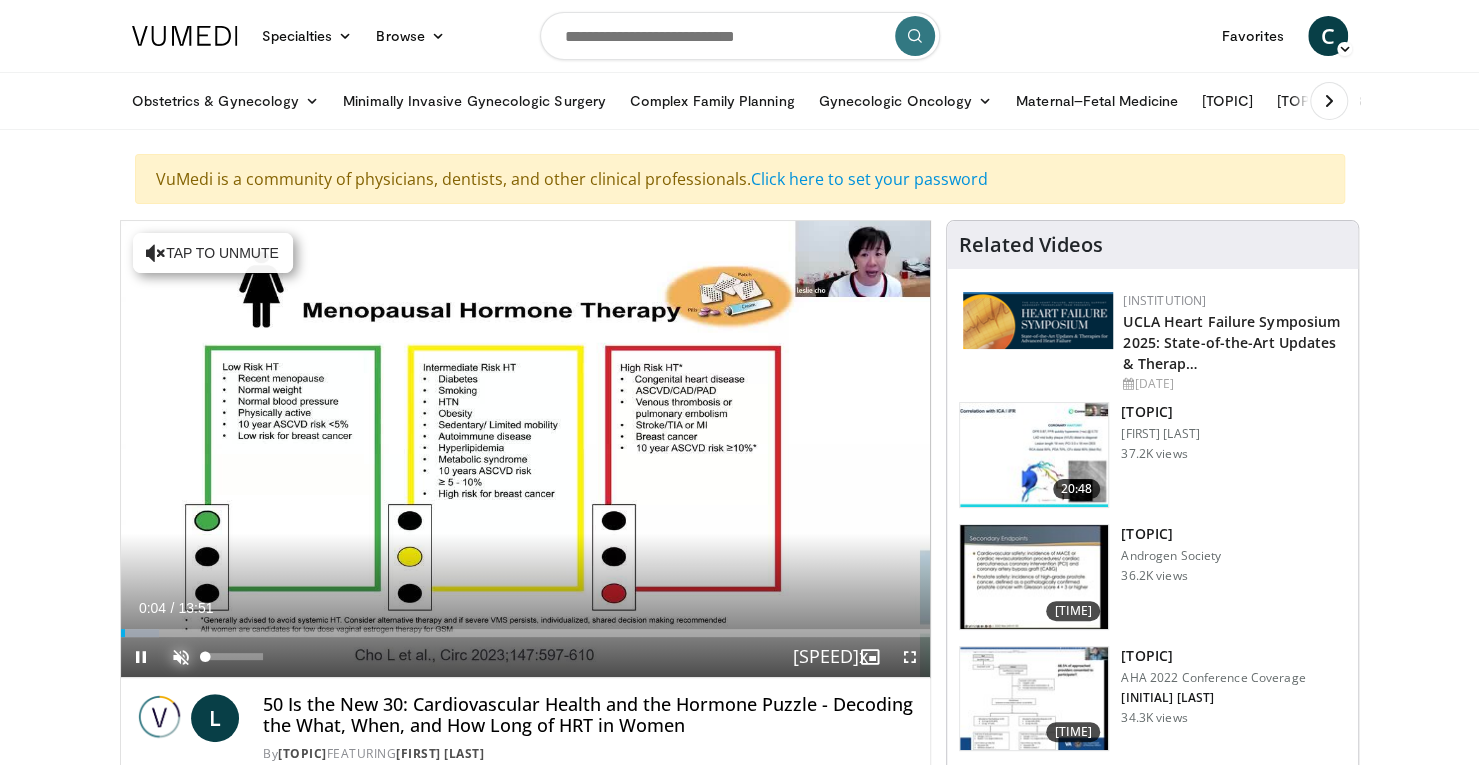 click at bounding box center [181, 657] 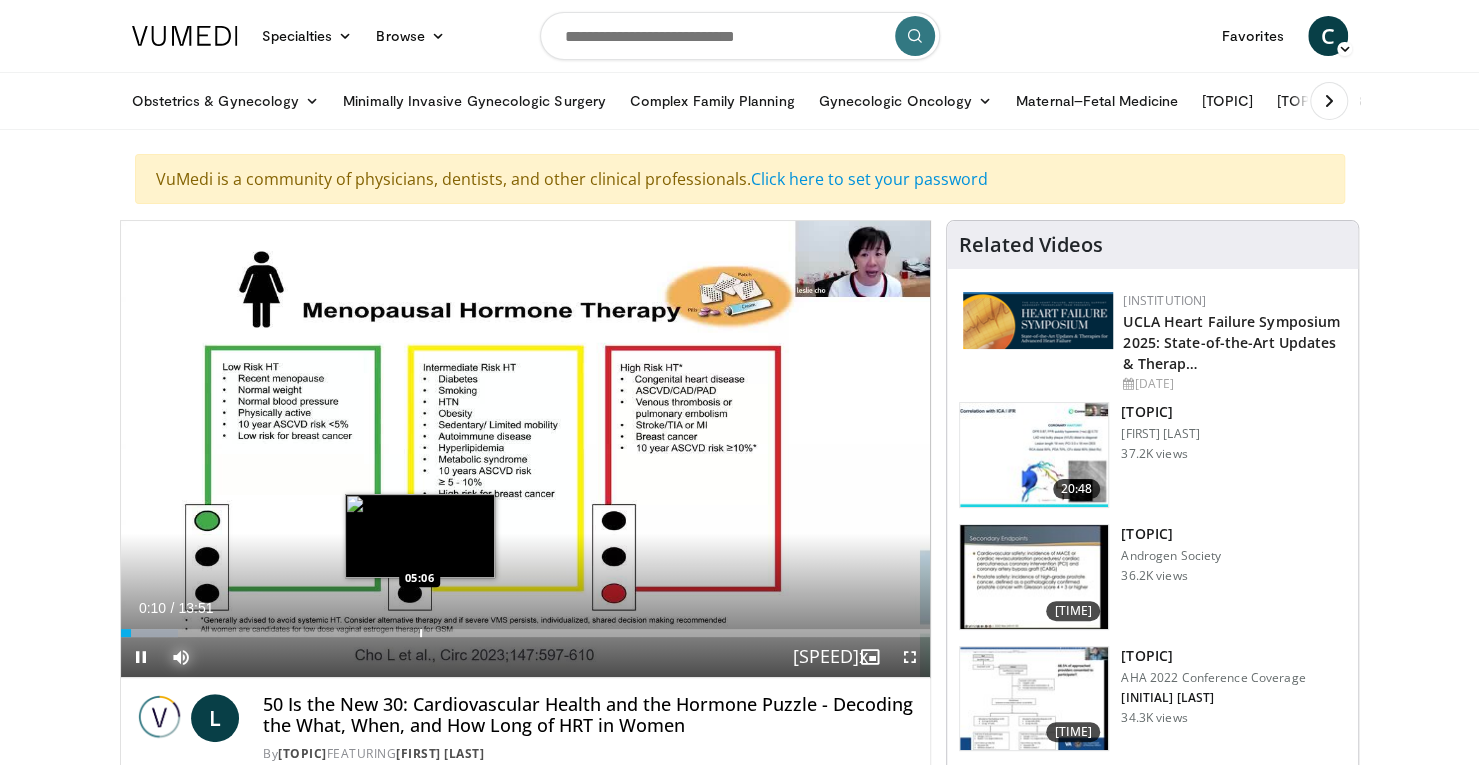 click at bounding box center (421, 633) 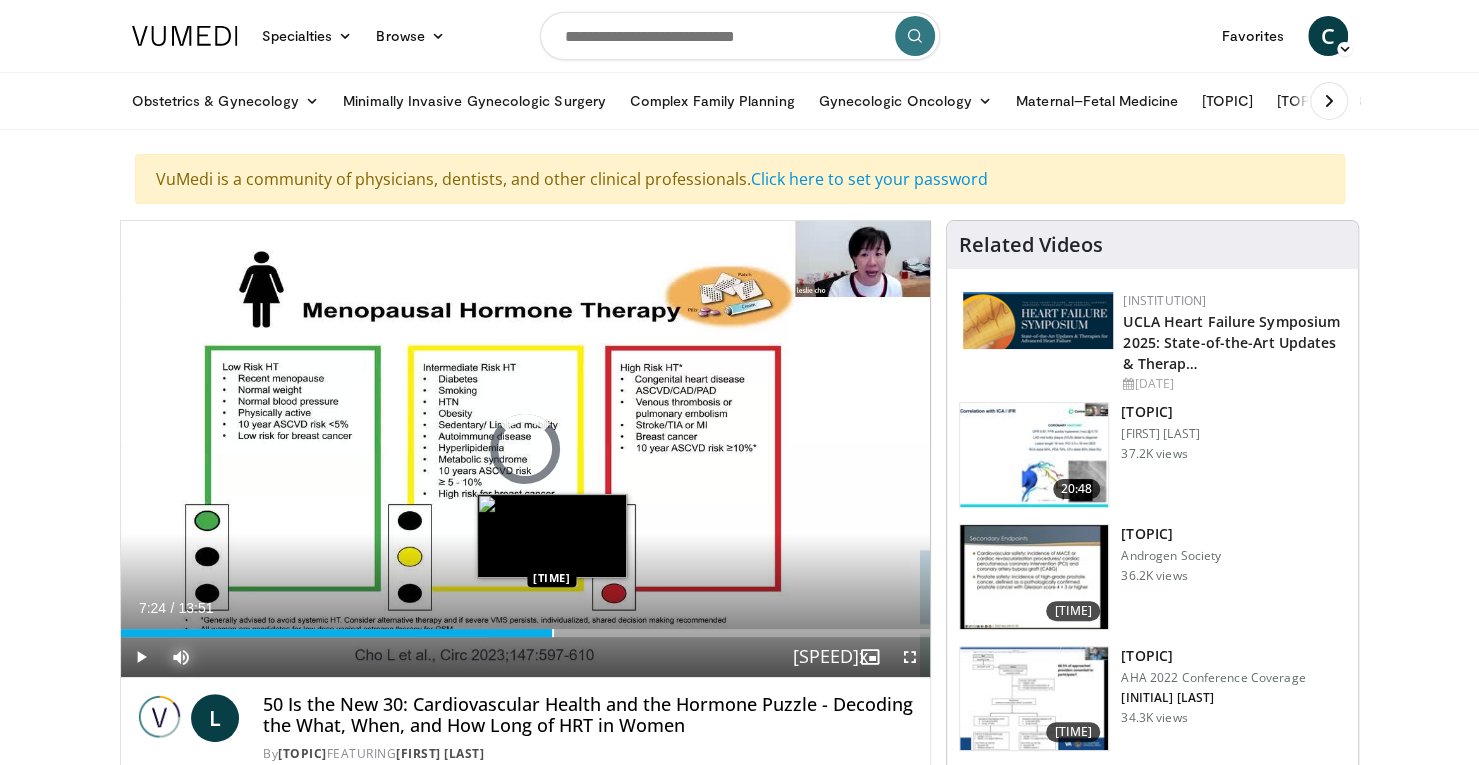 click at bounding box center (553, 633) 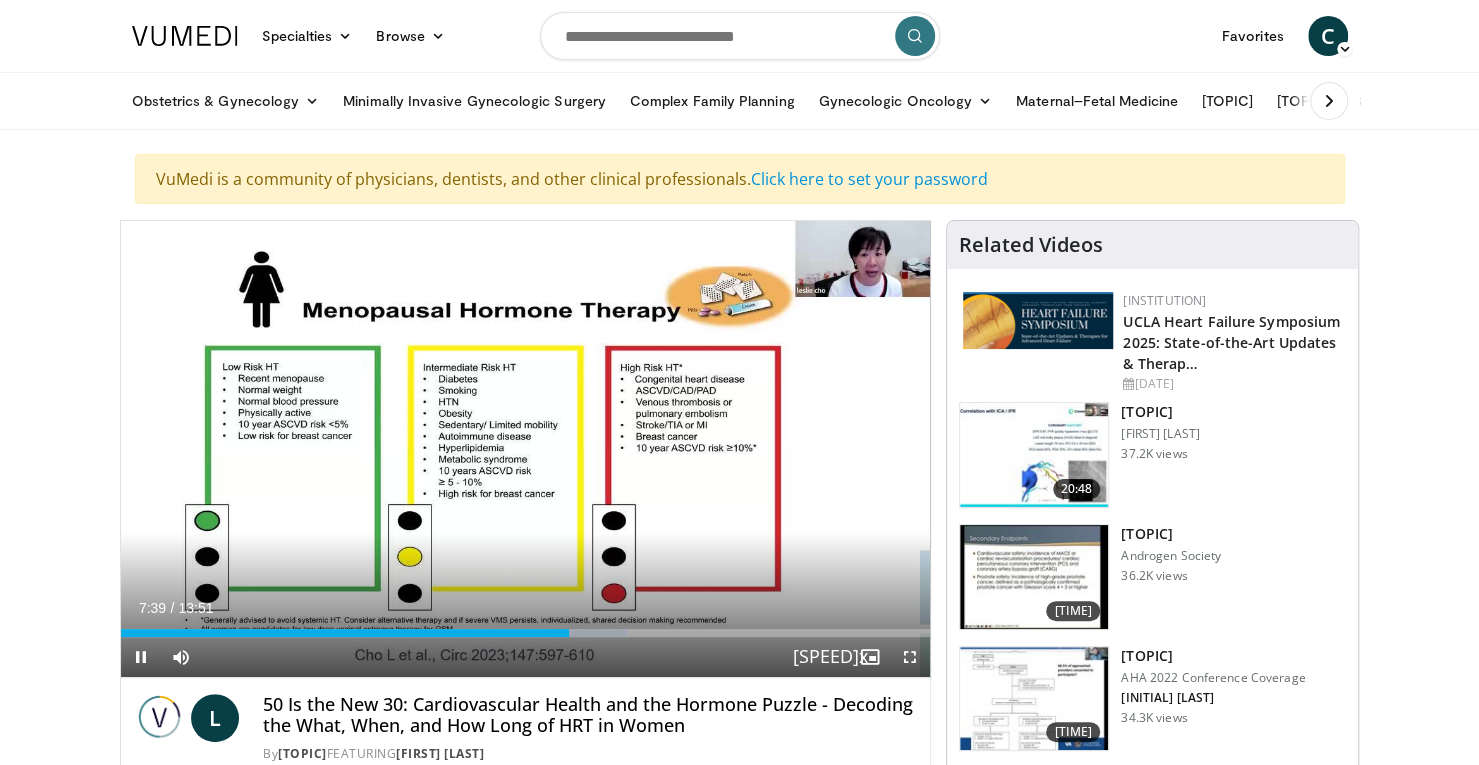 click on "Current Time  [TIME] / Duration  [TIME] Pause Skip Backward Skip Forward Mute Loaded :  [PERCENTAGE]% [TIME] [TIME] Stream Type  LIVE Seek to live, currently behind live LIVE   [SPEED] Playback Rate [SPEED] , selected [SPEED] [SPEED] [SPEED] [SPEED] Chapters Chapters Descriptions descriptions off , selected Captions captions settings , opens captions settings dialog captions off , selected Audio Track en (Main) , selected Fullscreen Enable picture-in-picture mode" at bounding box center (526, 657) 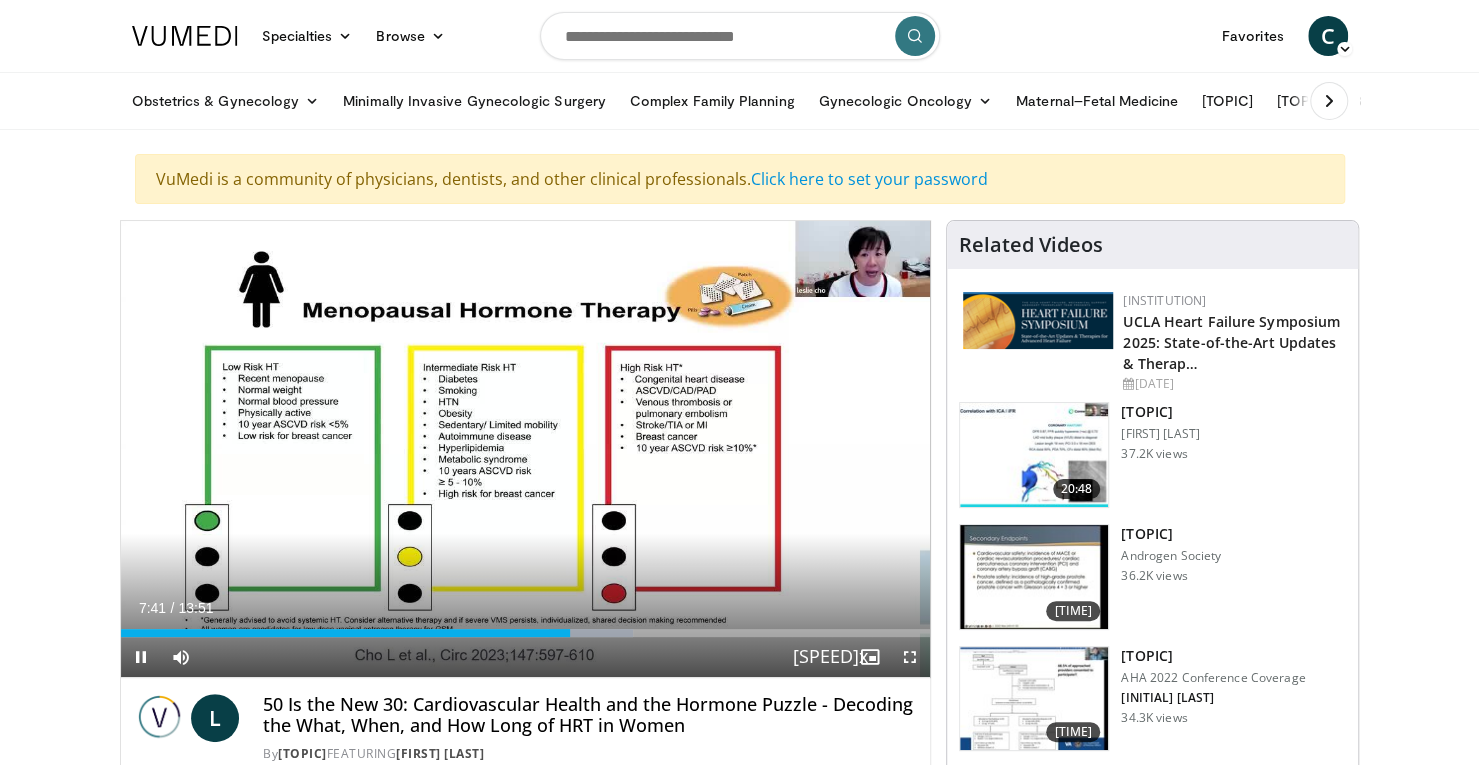 click on "Current Time  [TIME] / Duration  [TIME] Pause Skip Backward Skip Forward Mute Loaded :  [PERCENTAGE]% [TIME] [TIME] Stream Type  LIVE Seek to live, currently behind live LIVE   [SPEED] Playback Rate [SPEED] , selected [SPEED] [SPEED] [SPEED] [SPEED] Chapters Chapters Descriptions descriptions off , selected Captions captions settings , opens captions settings dialog captions off , selected Audio Track en (Main) , selected Fullscreen Enable picture-in-picture mode" at bounding box center [526, 657] 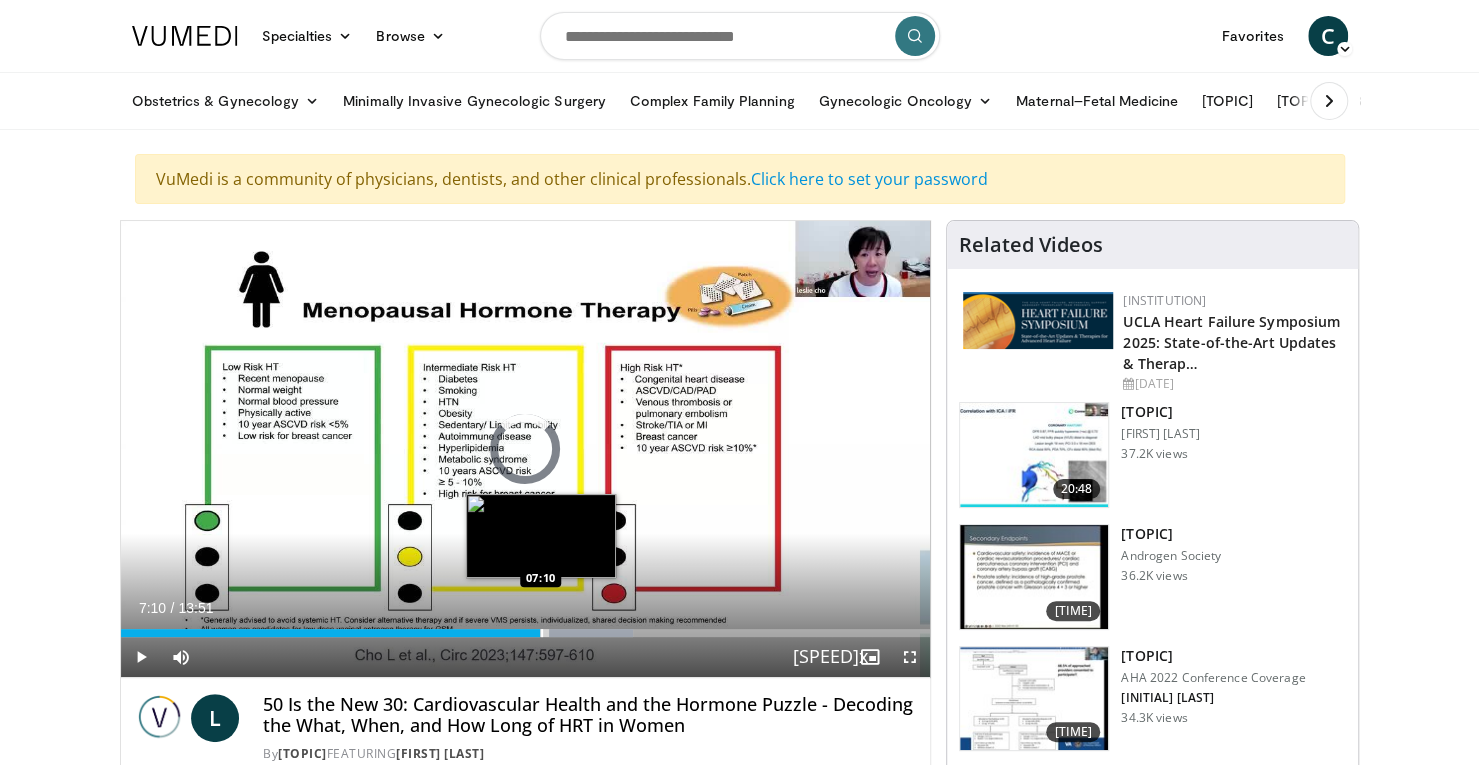 click at bounding box center [542, 633] 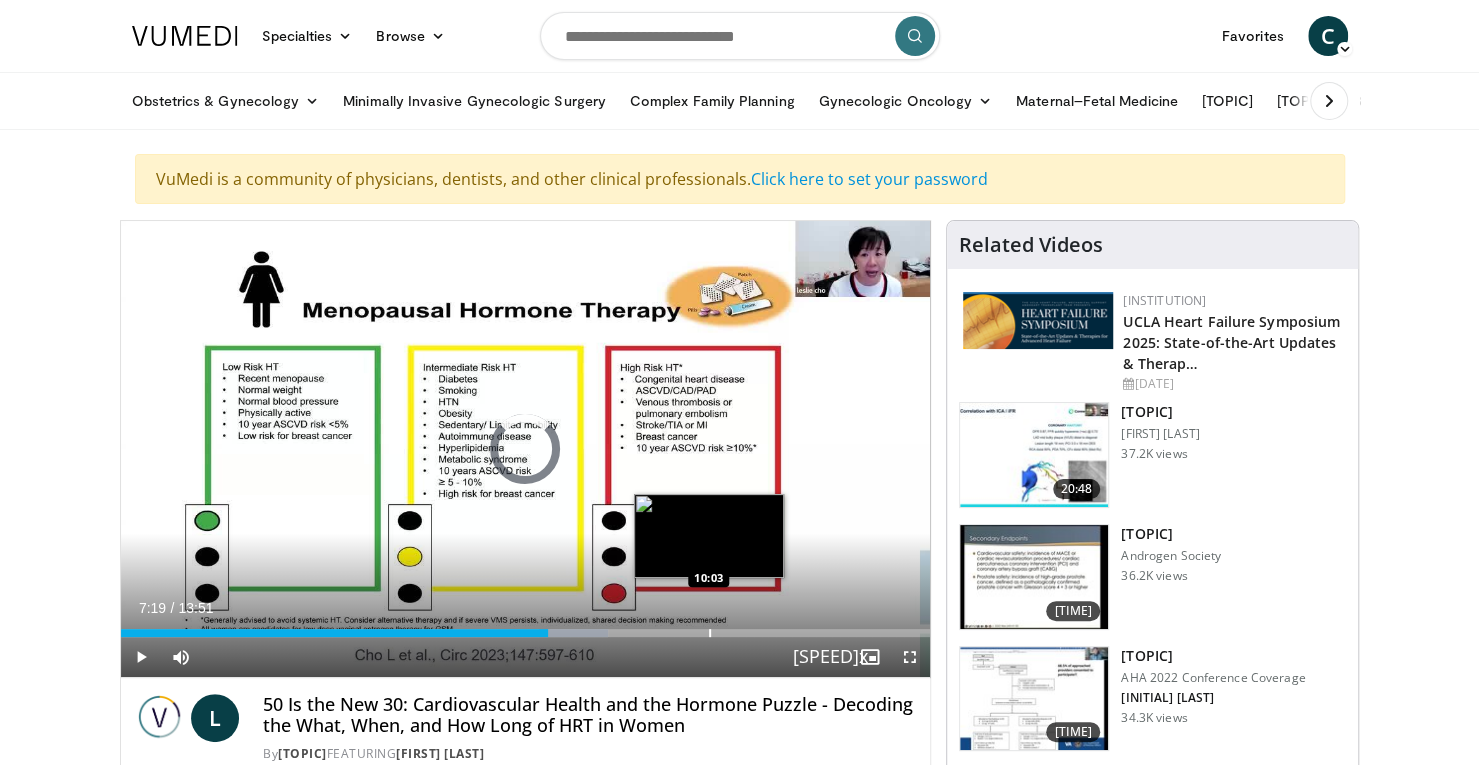click on "Loaded :  60.17% 07:19 10:03" at bounding box center (526, 627) 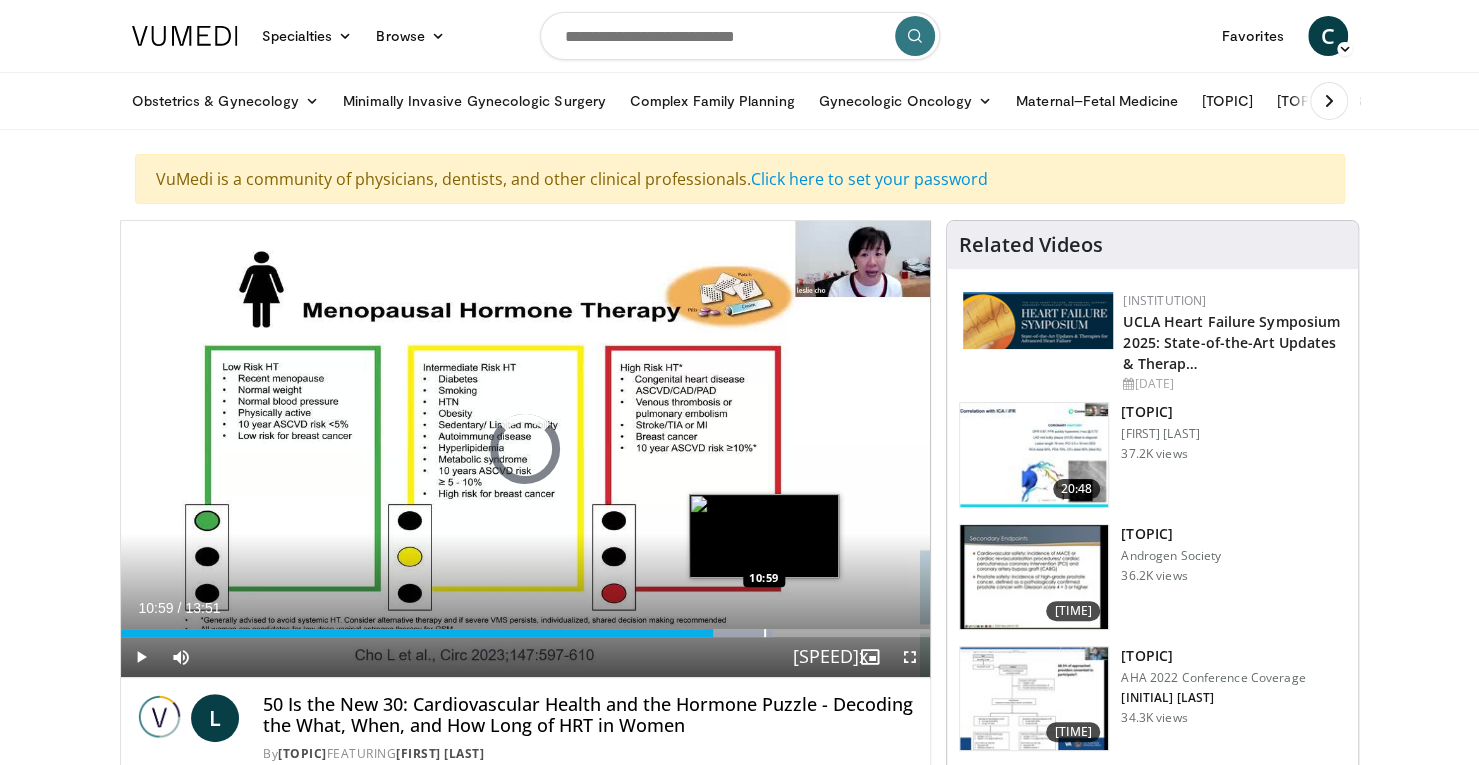 click at bounding box center (765, 633) 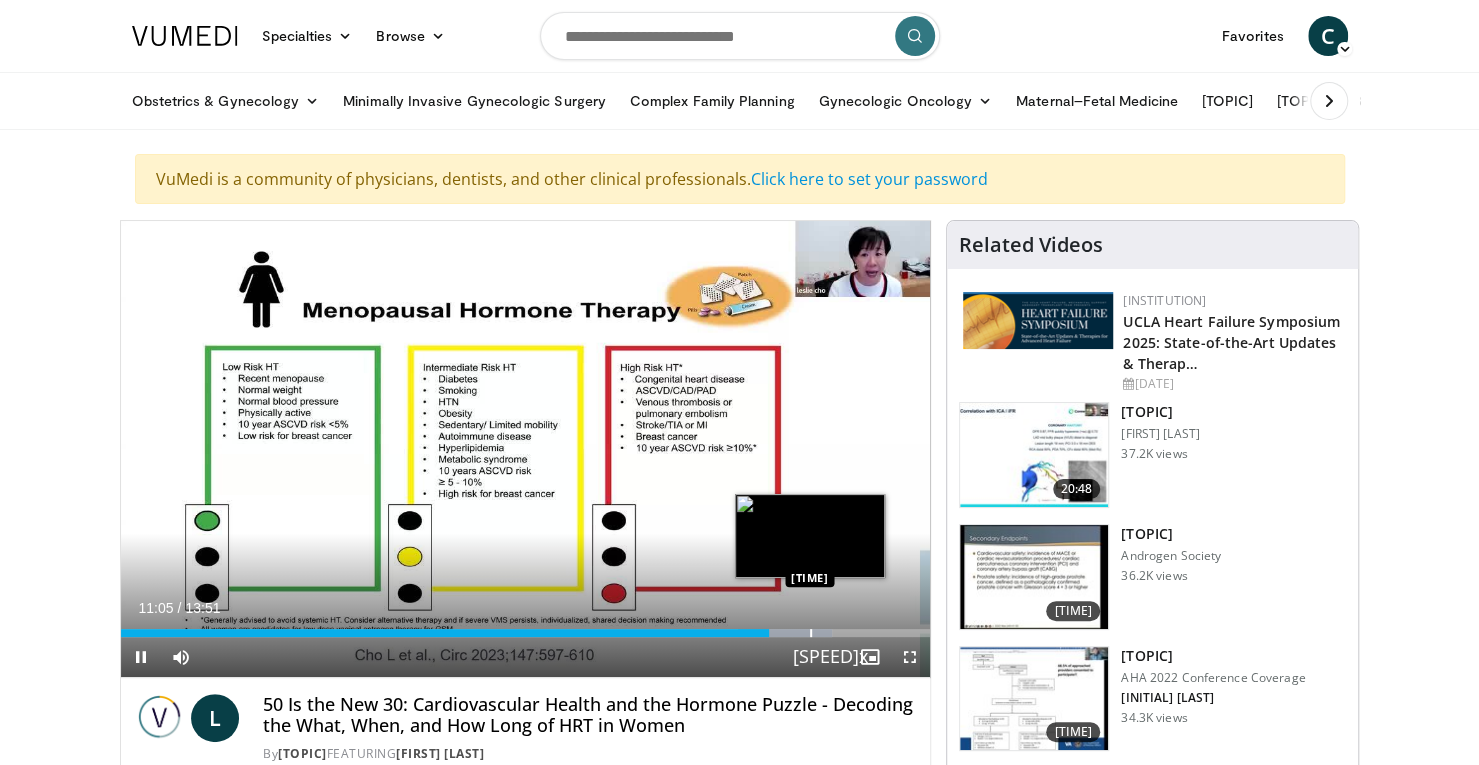click at bounding box center [811, 633] 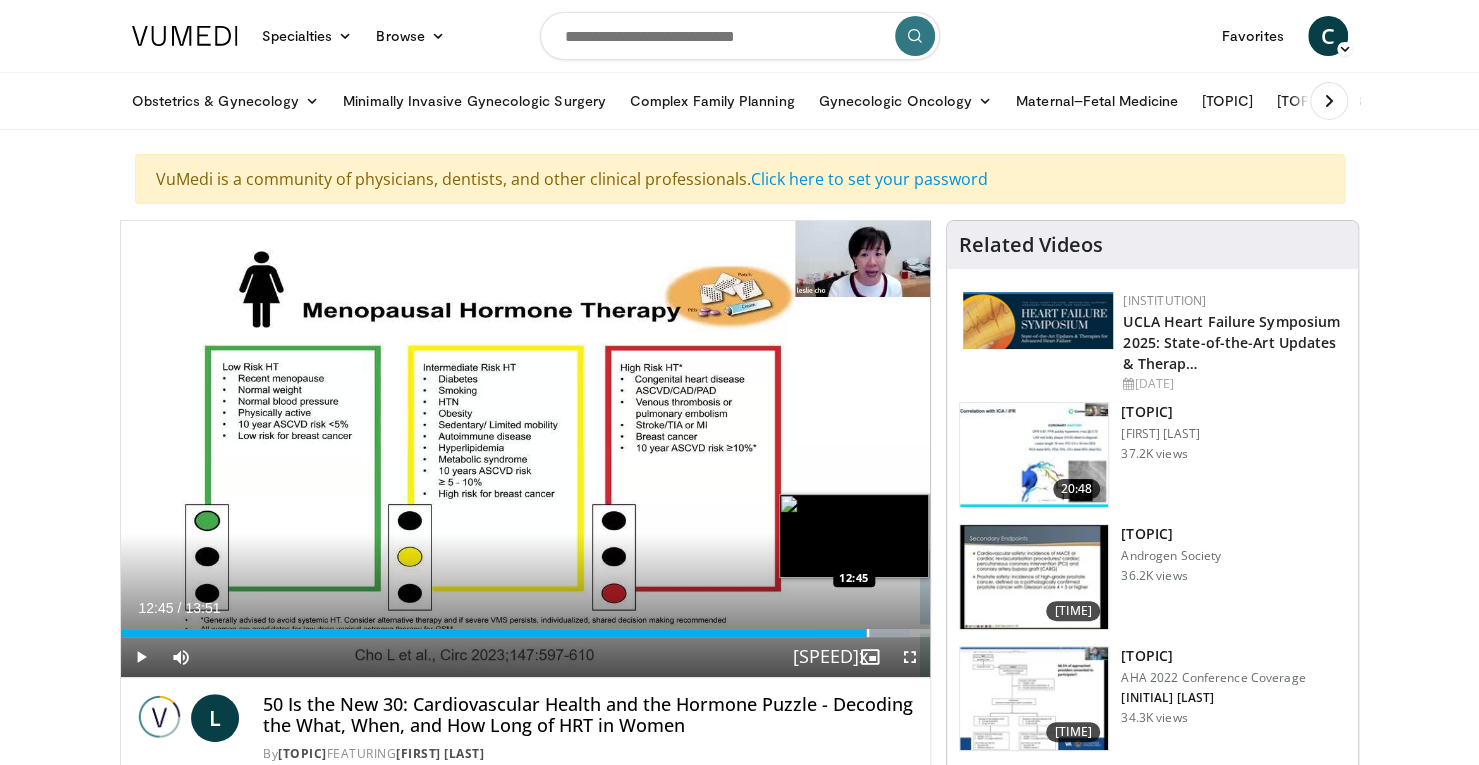 click at bounding box center [868, 633] 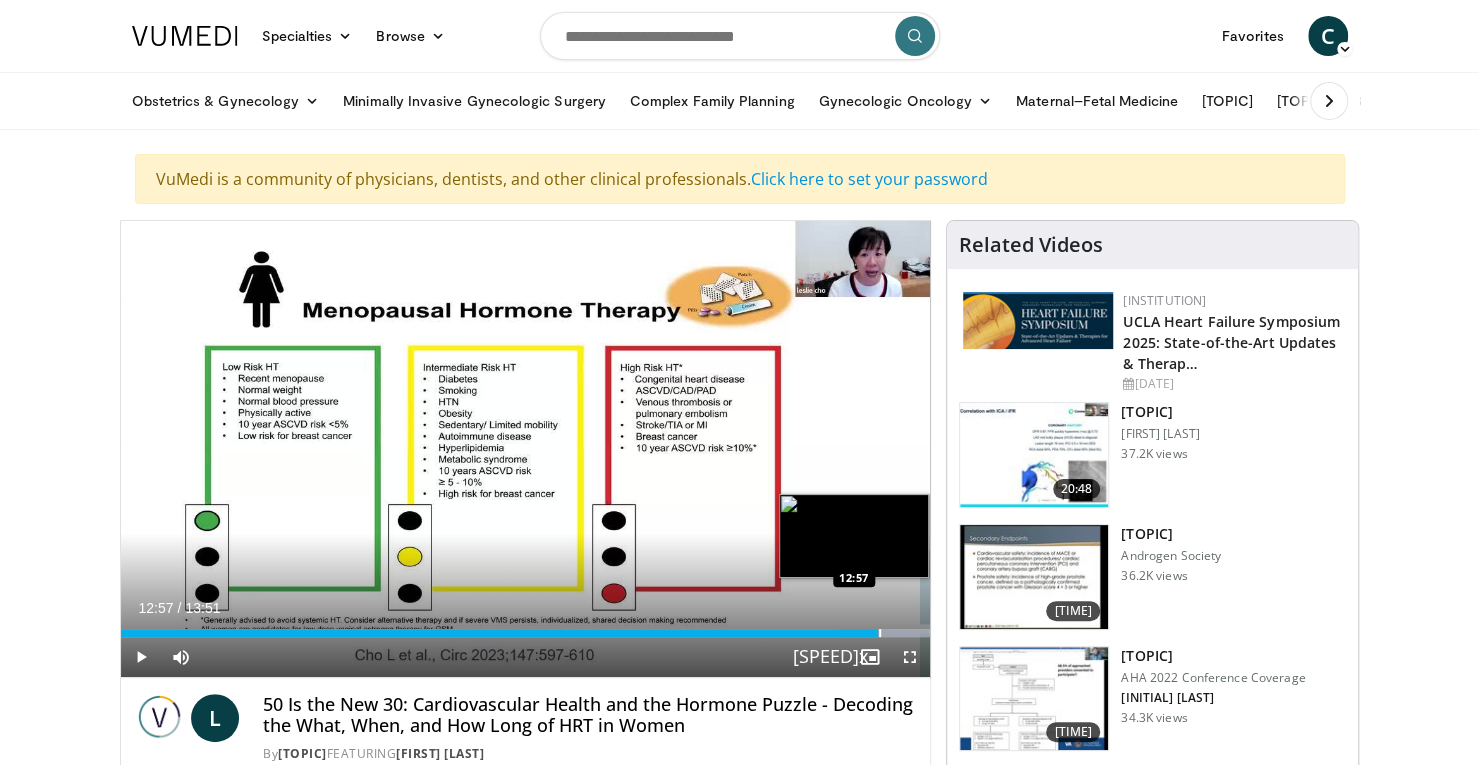 click at bounding box center (880, 633) 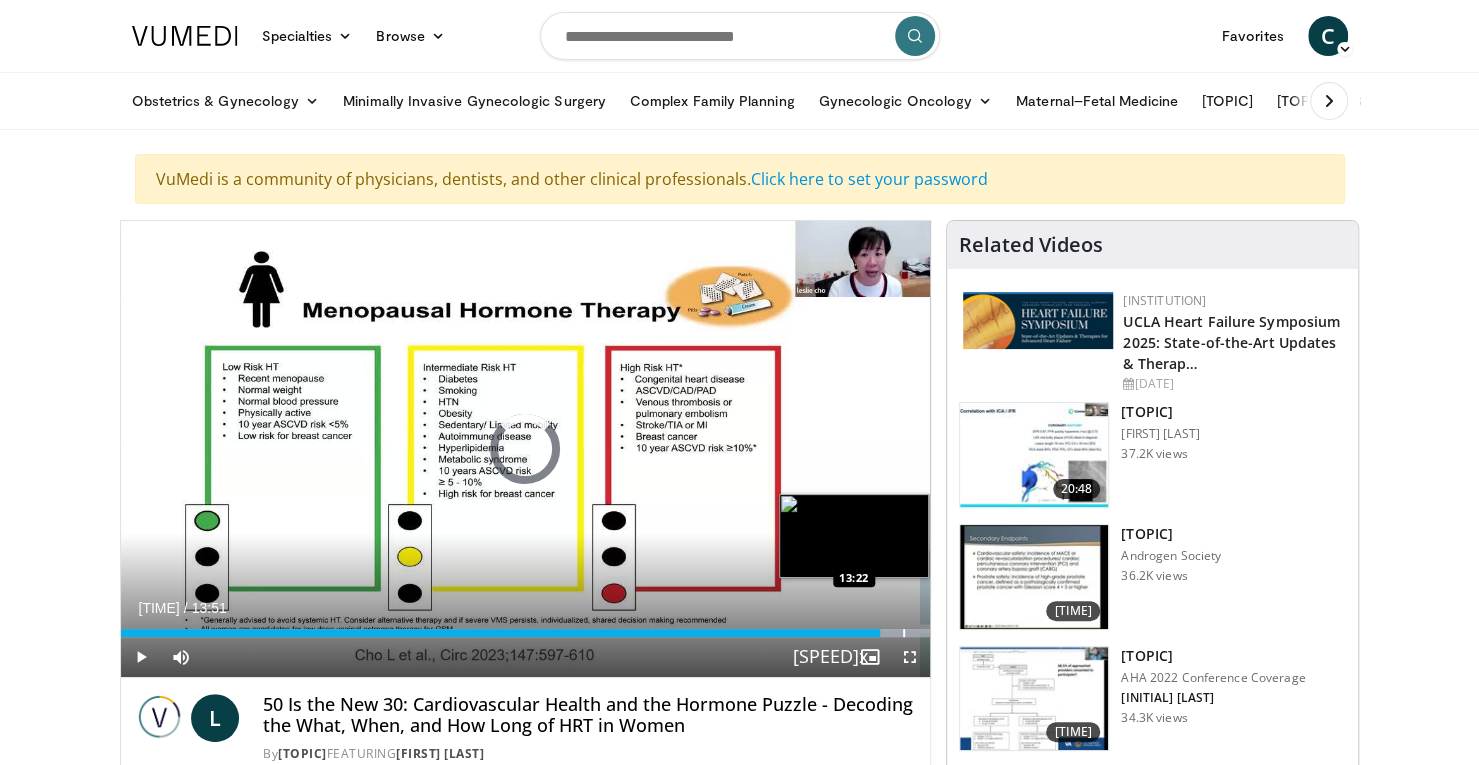click at bounding box center [904, 633] 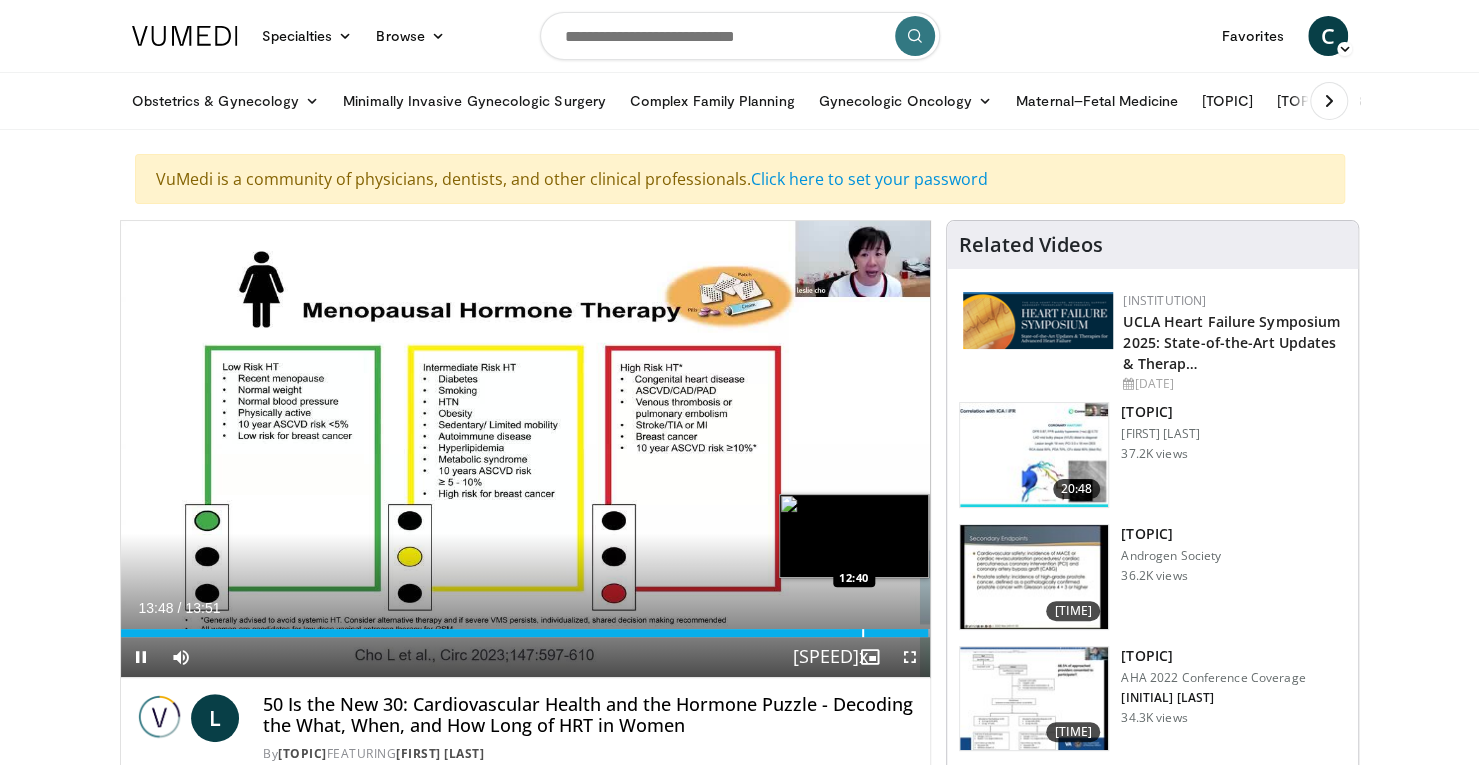 click at bounding box center [863, 633] 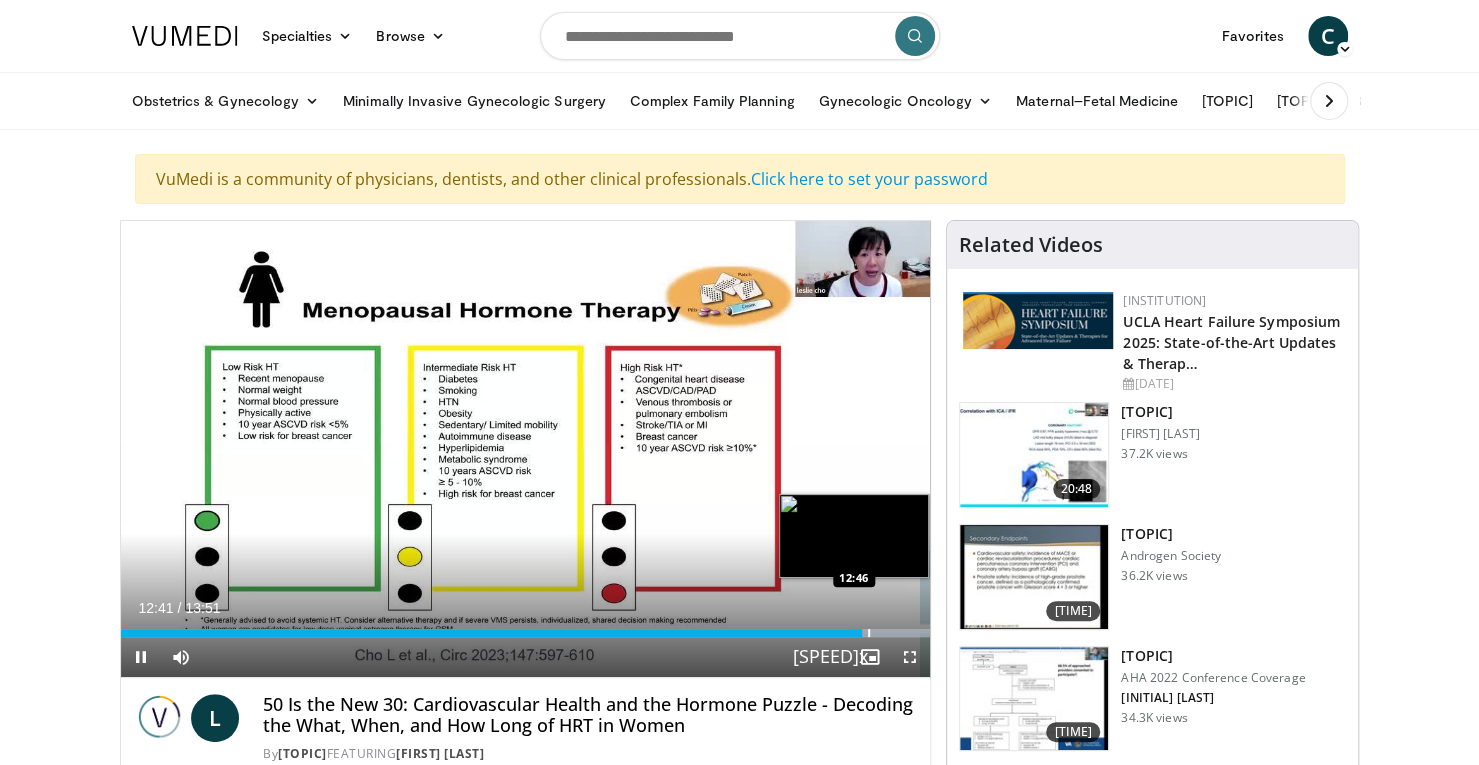 click at bounding box center (869, 633) 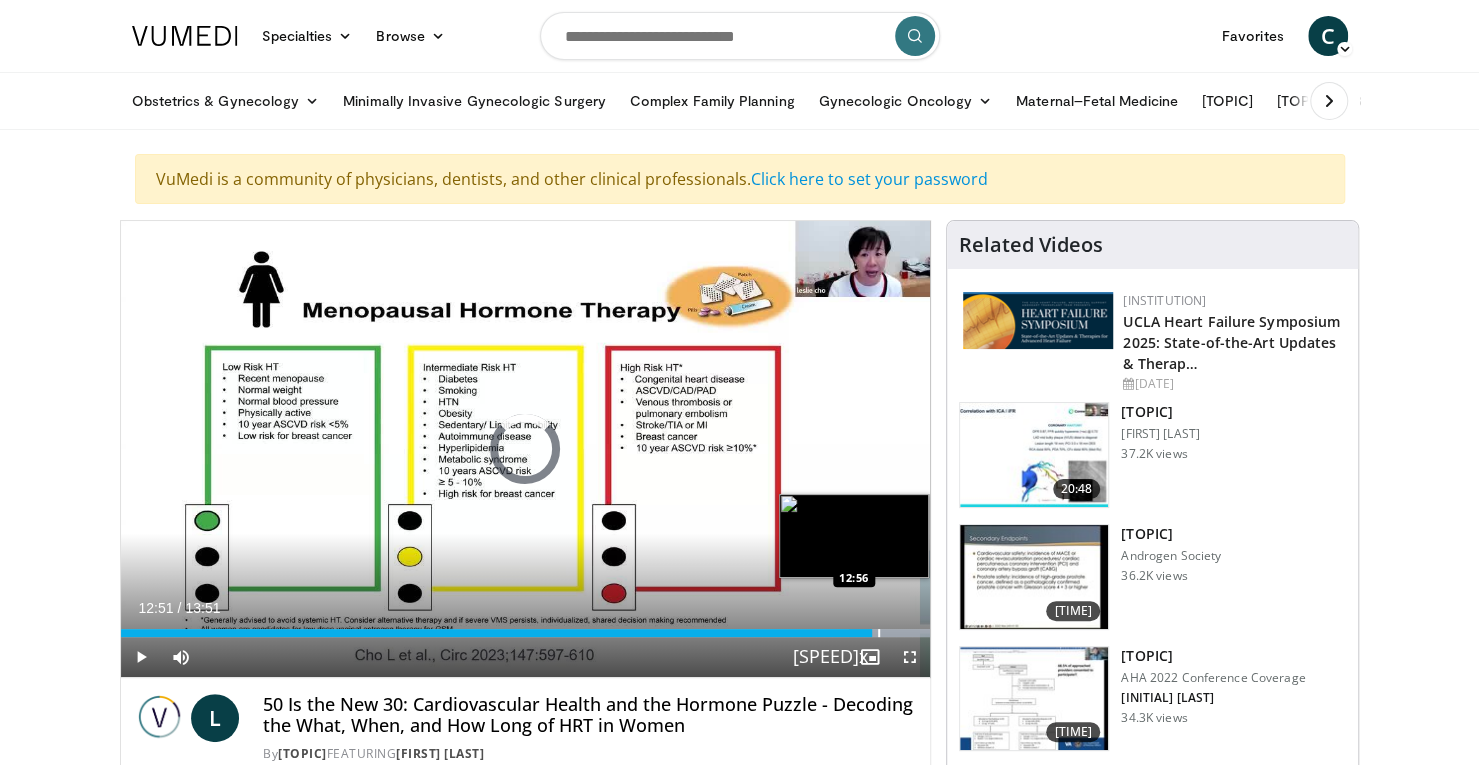 click at bounding box center (879, 633) 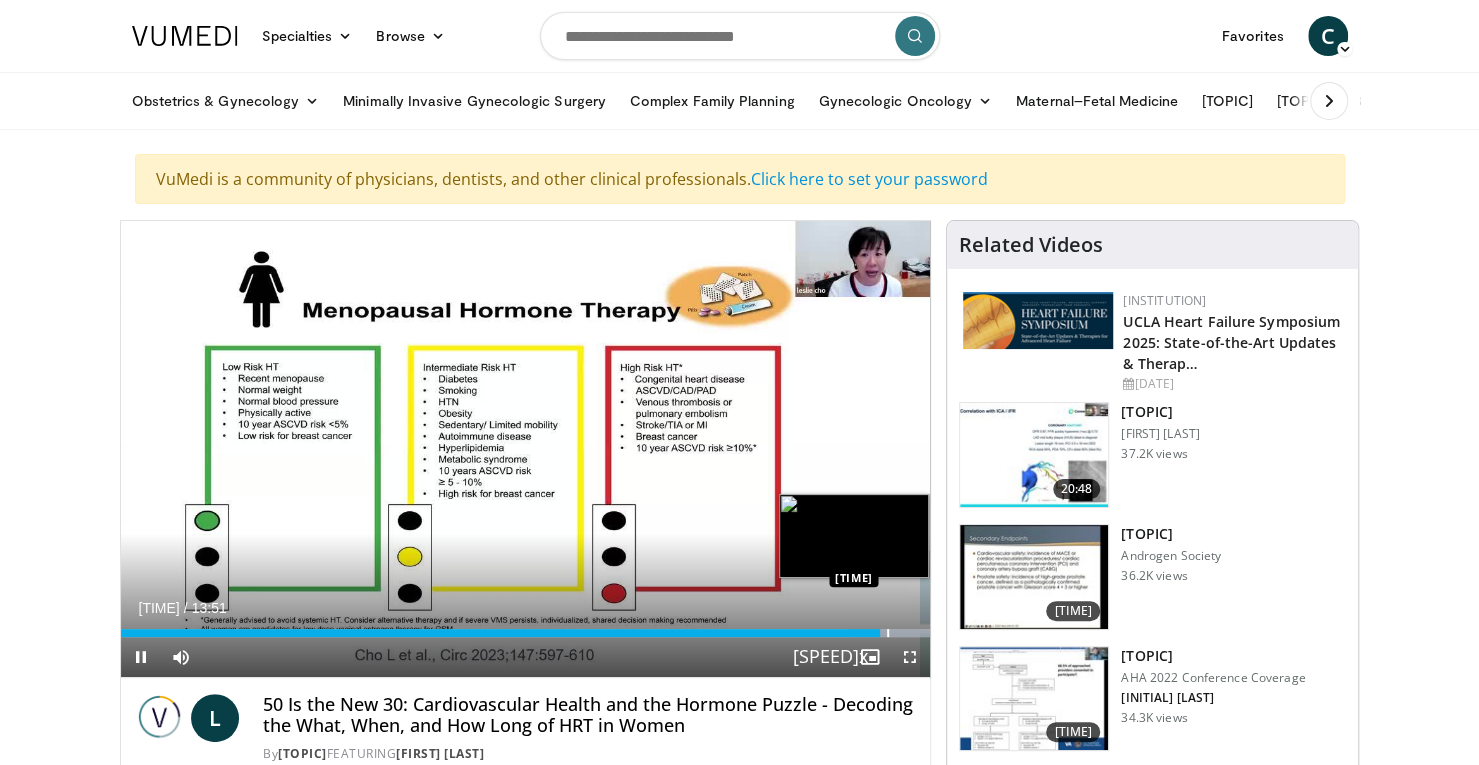 click at bounding box center (888, 633) 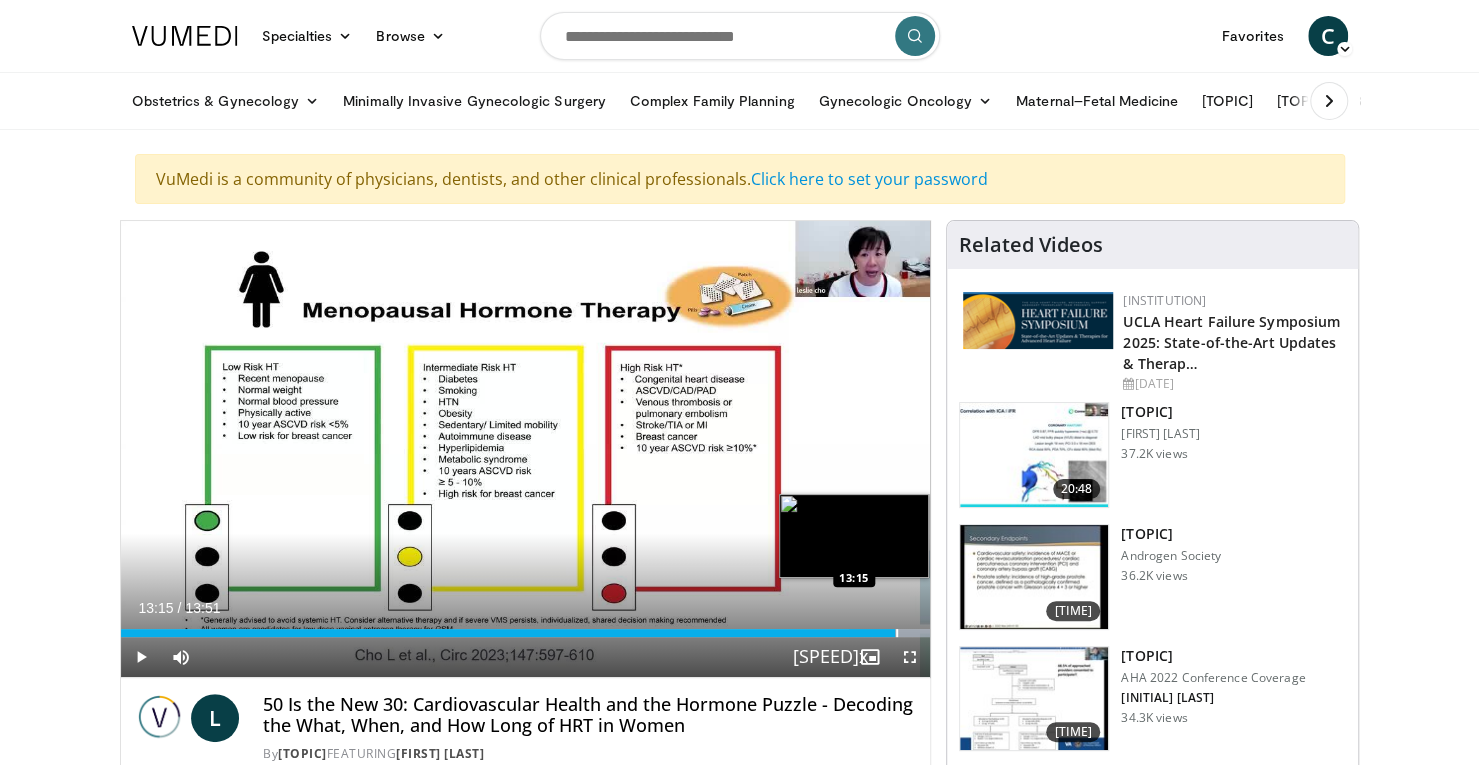 click at bounding box center [897, 633] 